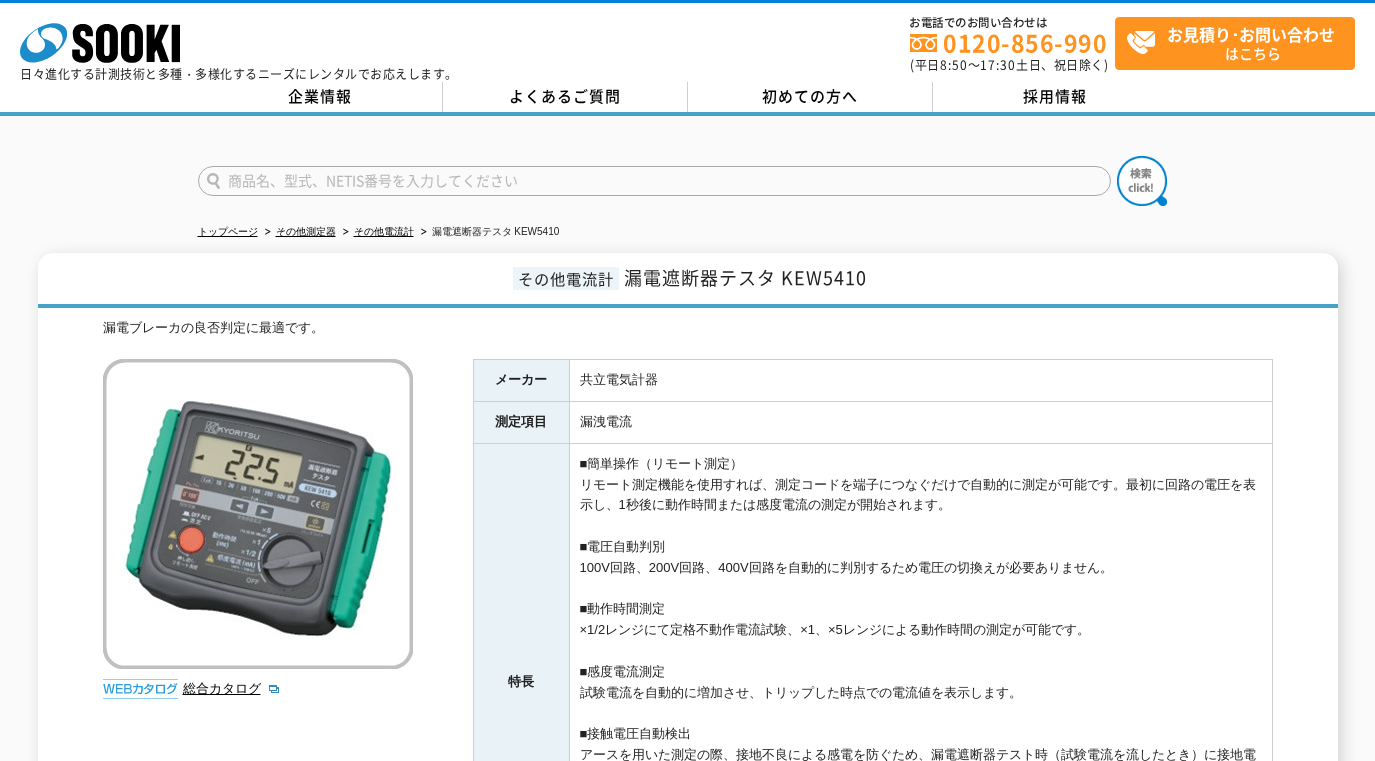 scroll, scrollTop: 0, scrollLeft: 0, axis: both 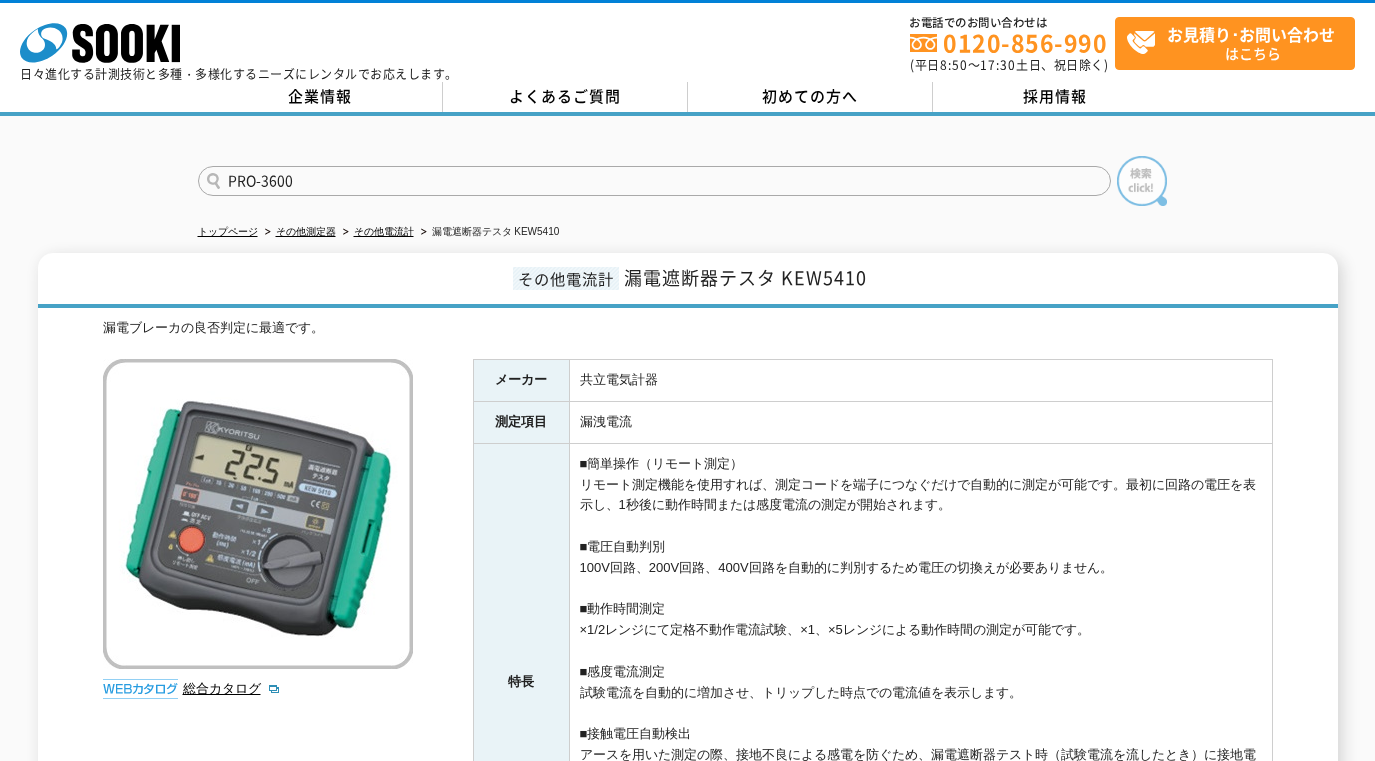 type on "PRO-3600" 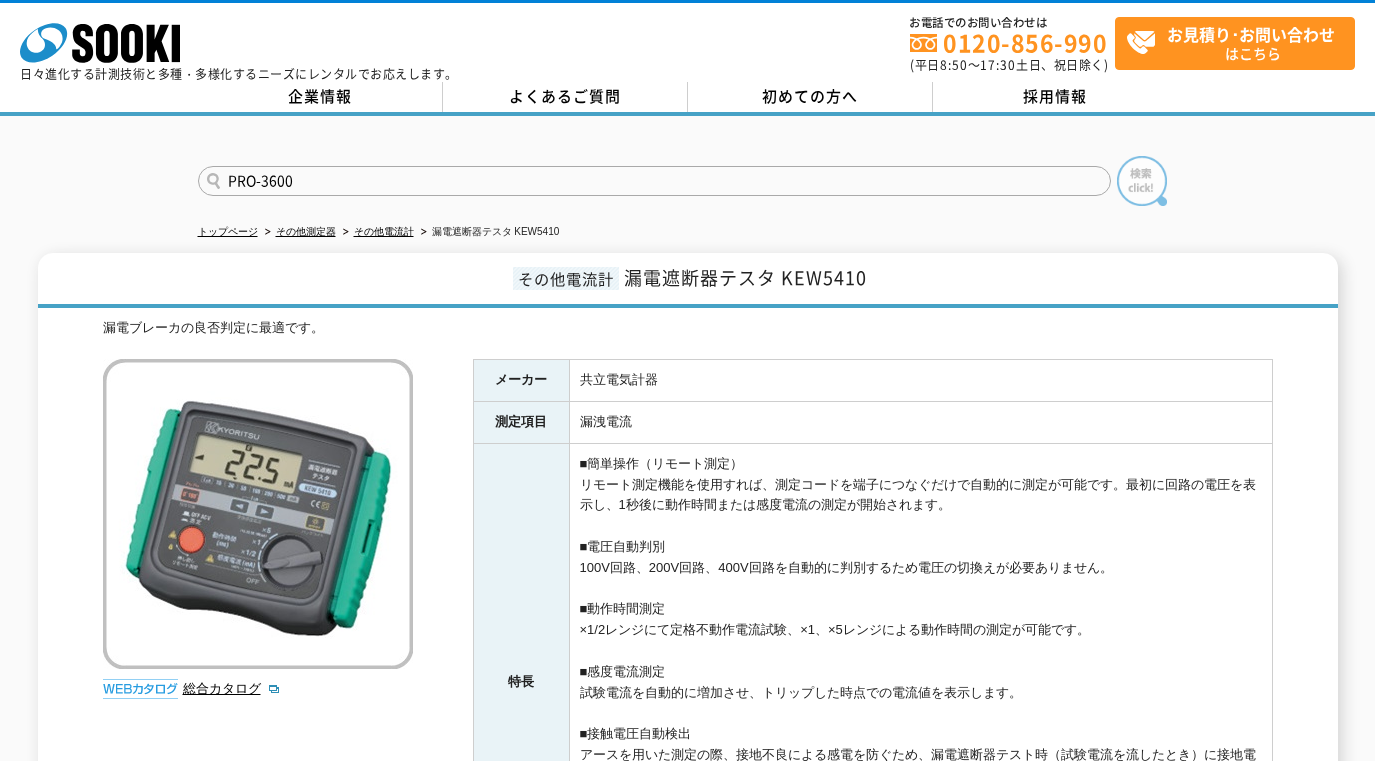 click at bounding box center (1142, 181) 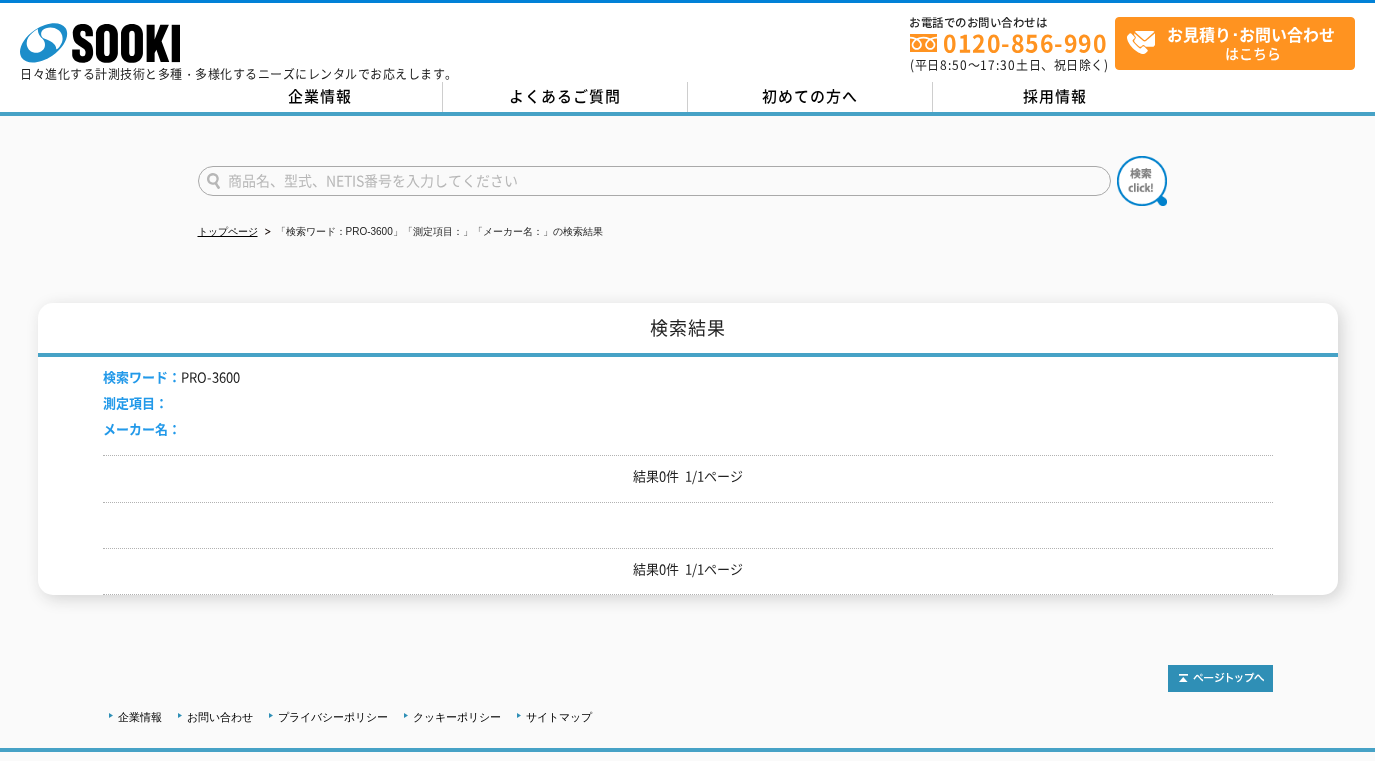 scroll, scrollTop: 0, scrollLeft: 0, axis: both 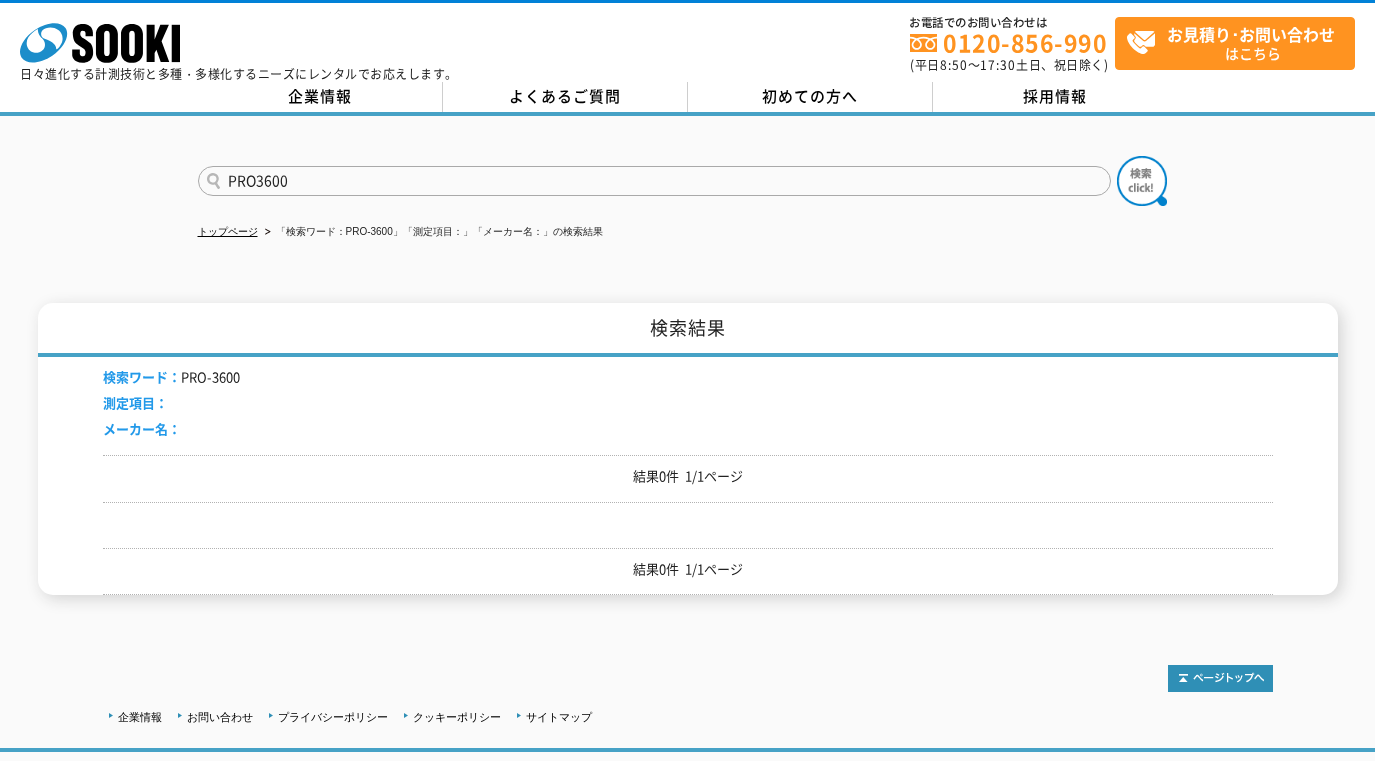 type on "PRO3600" 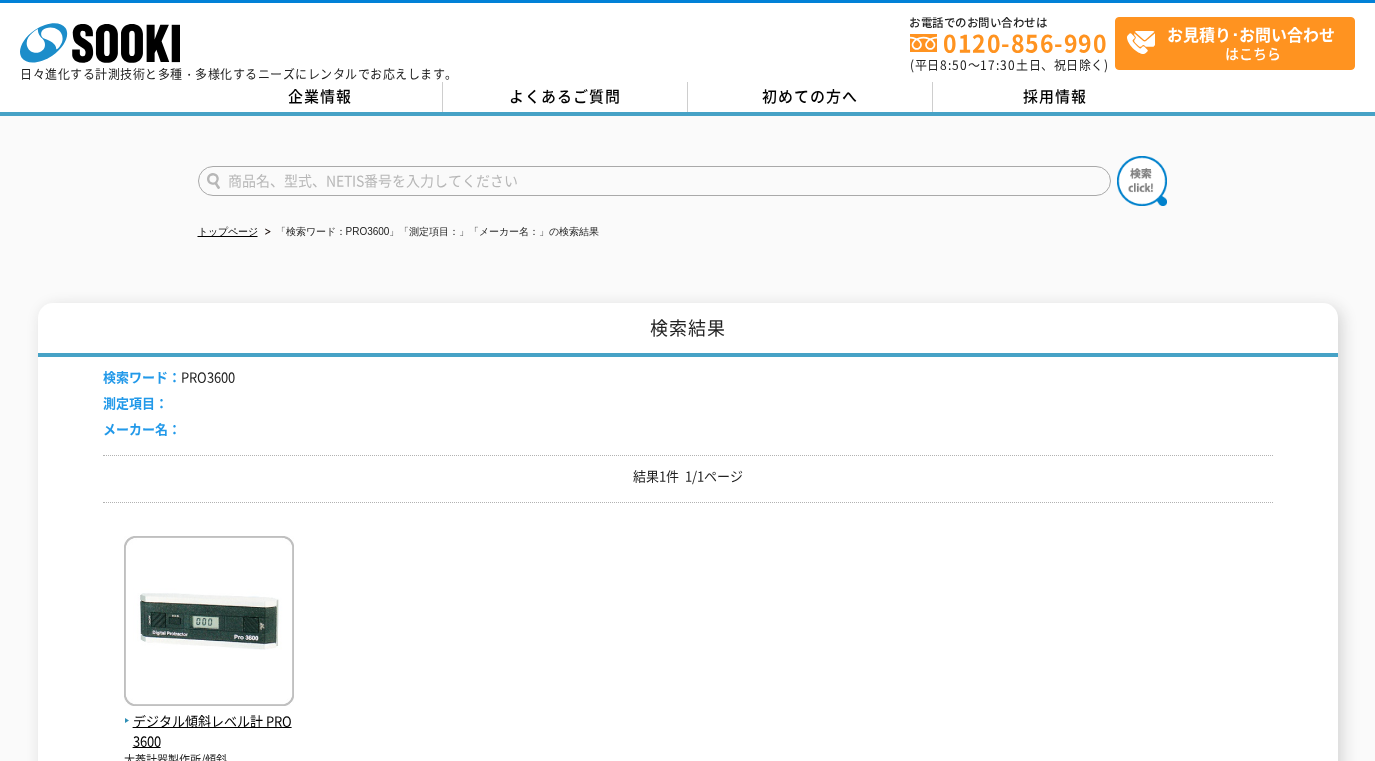 scroll, scrollTop: 0, scrollLeft: 0, axis: both 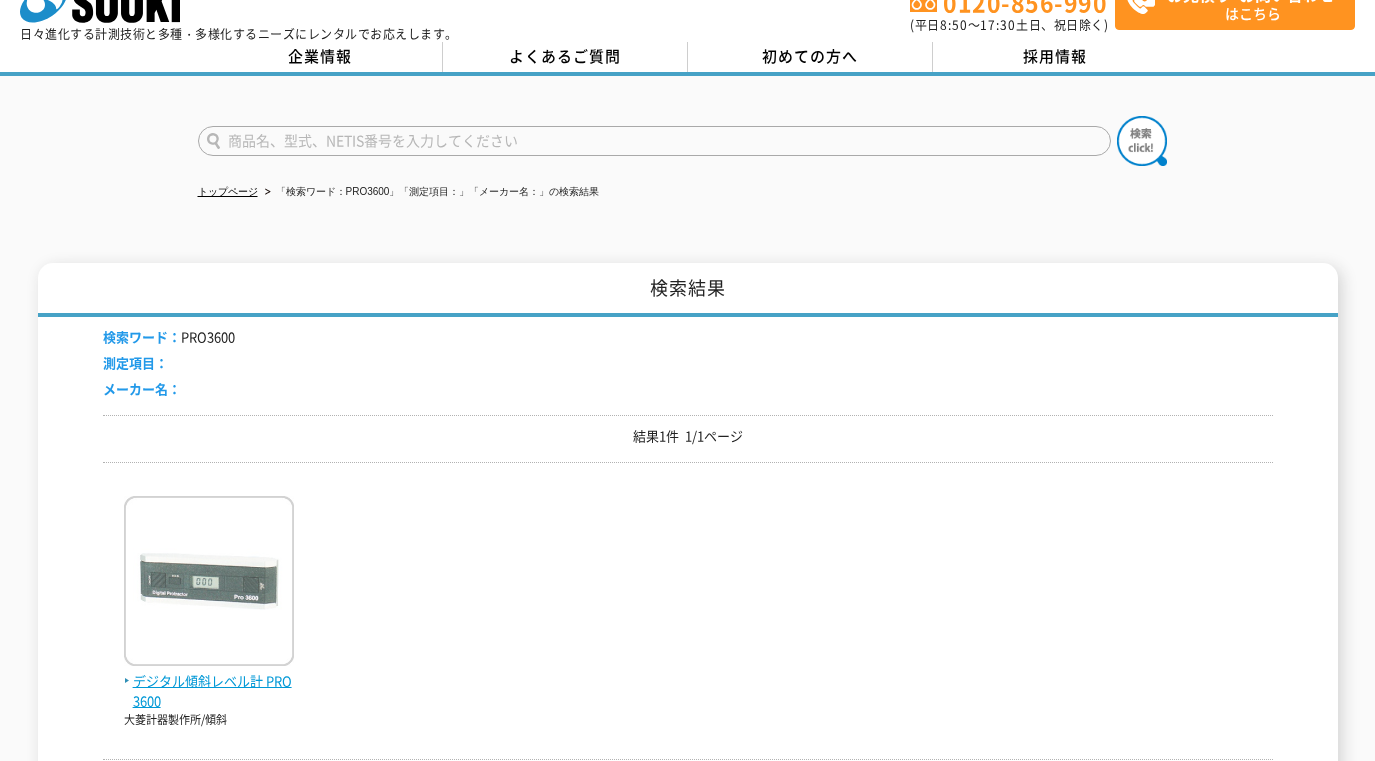click at bounding box center [209, 583] 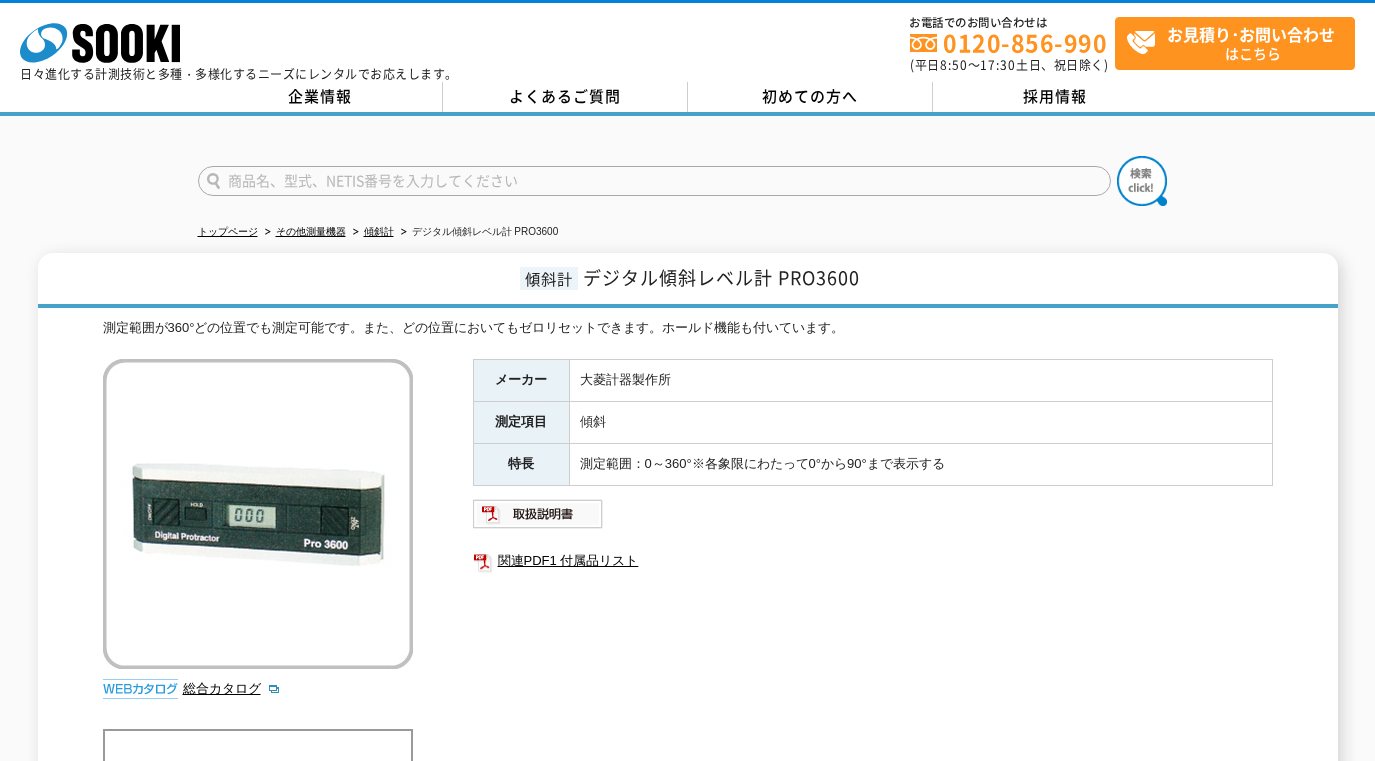 scroll, scrollTop: 0, scrollLeft: 0, axis: both 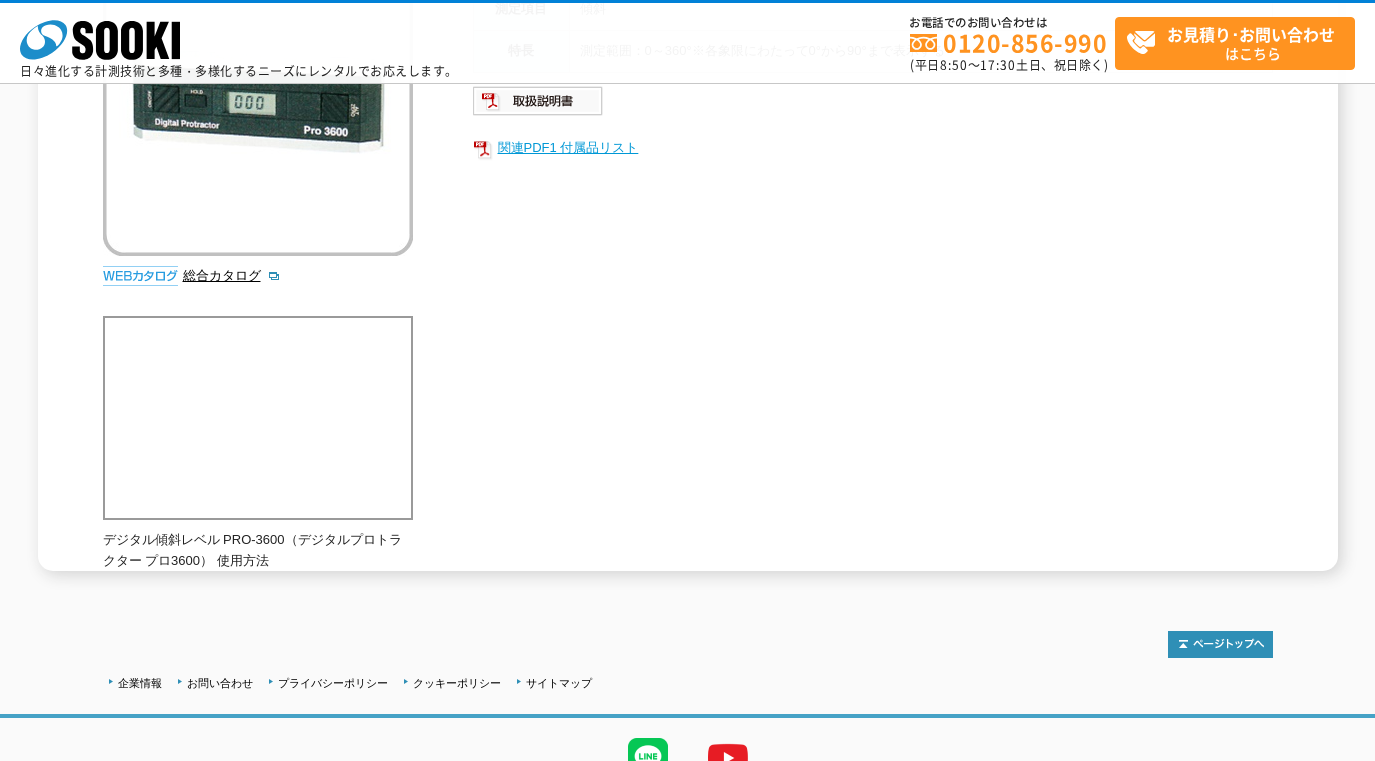 click on "関連PDF1 付属品リスト" at bounding box center (873, 148) 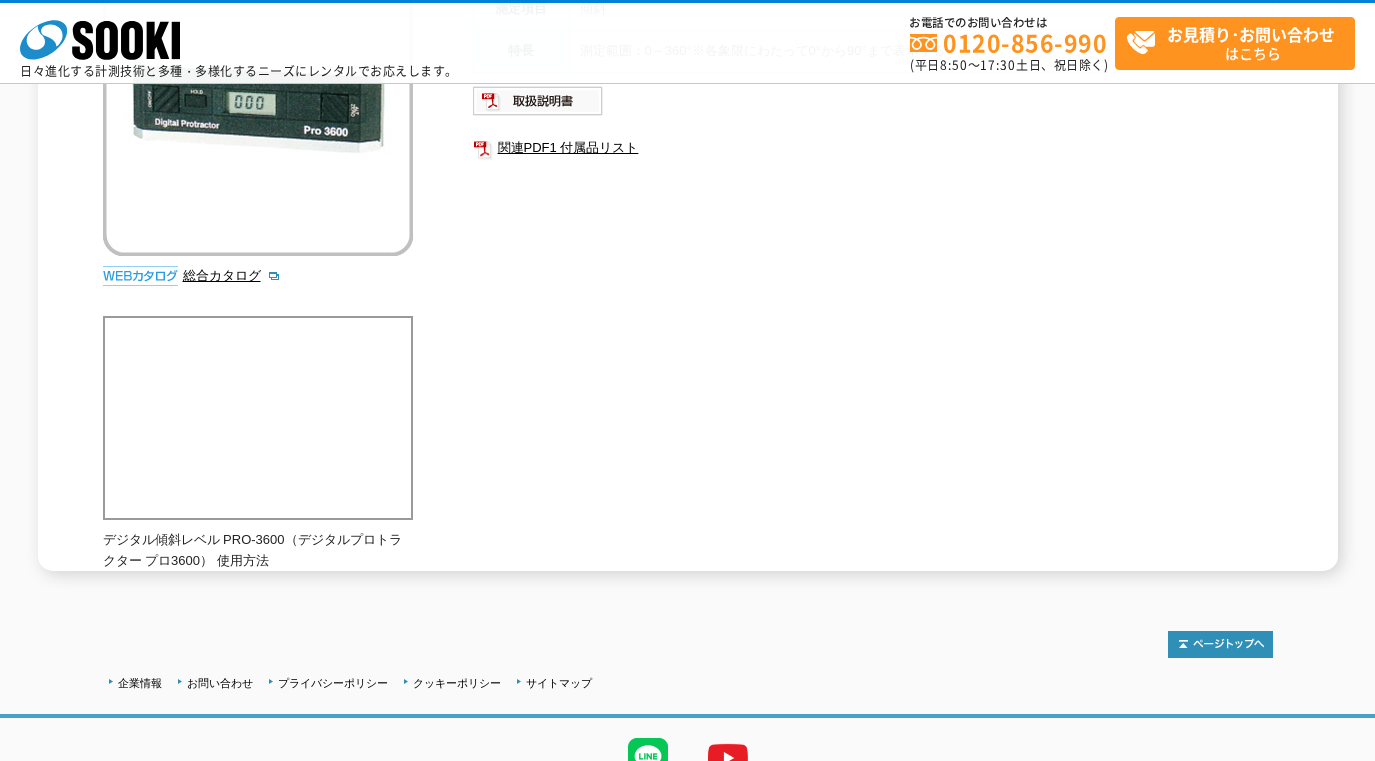 drag, startPoint x: 408, startPoint y: 19, endPoint x: 423, endPoint y: 7, distance: 19.209373 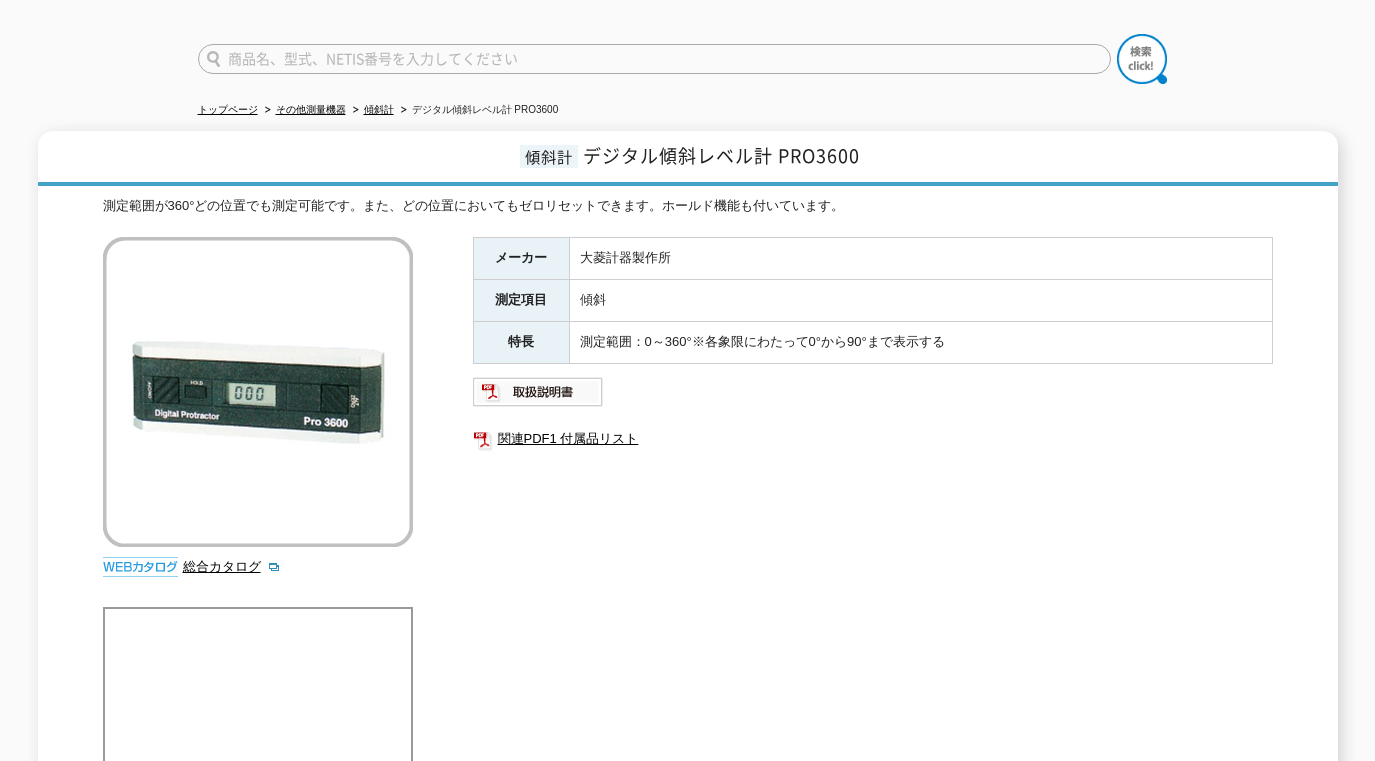 scroll, scrollTop: 0, scrollLeft: 0, axis: both 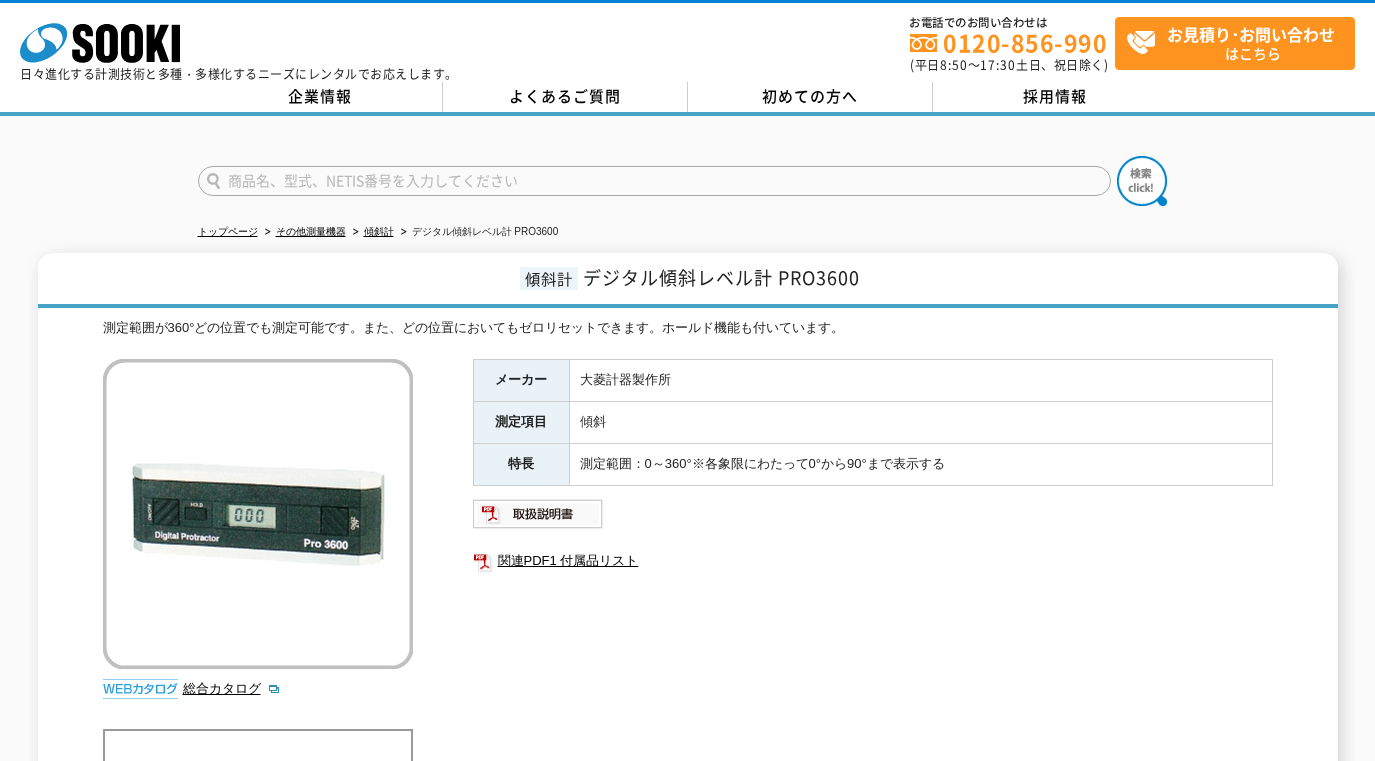 click at bounding box center (654, 181) 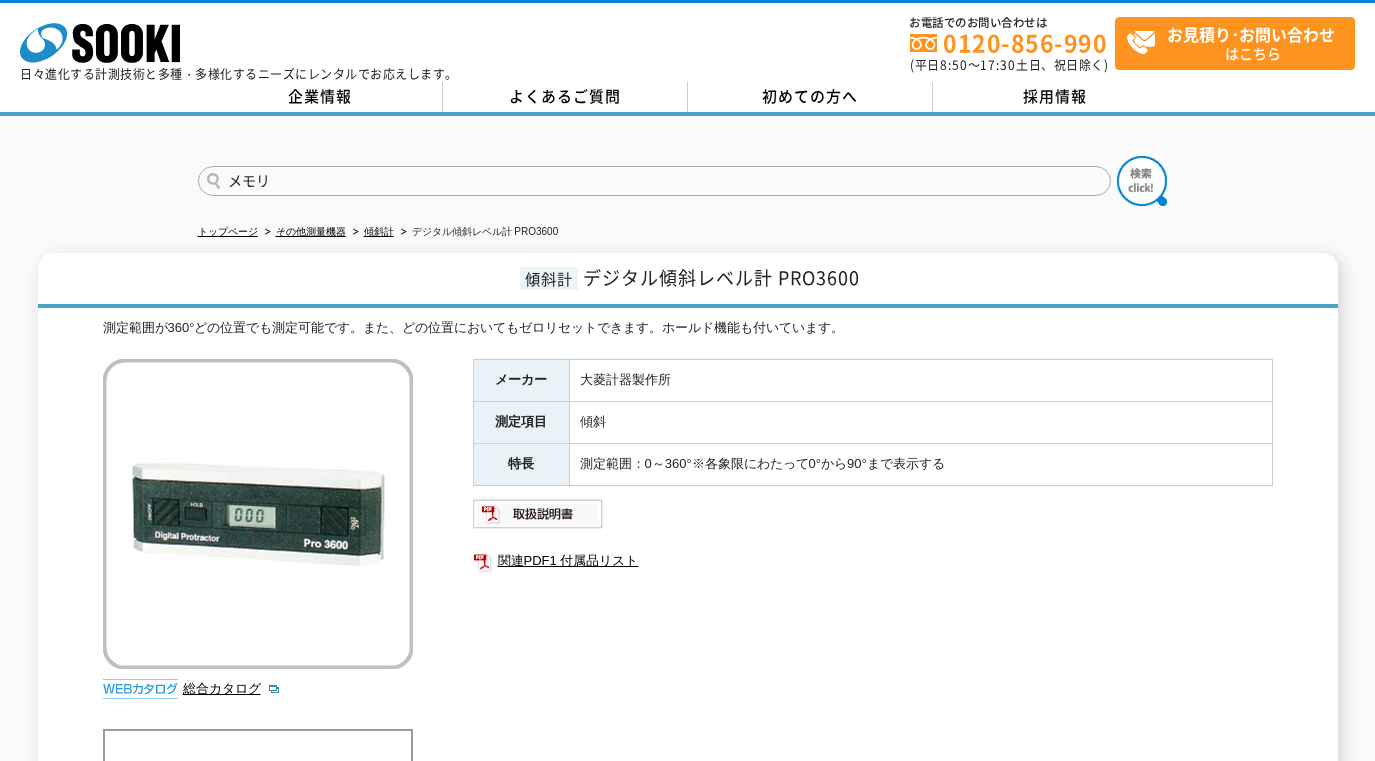 type on "メモリ" 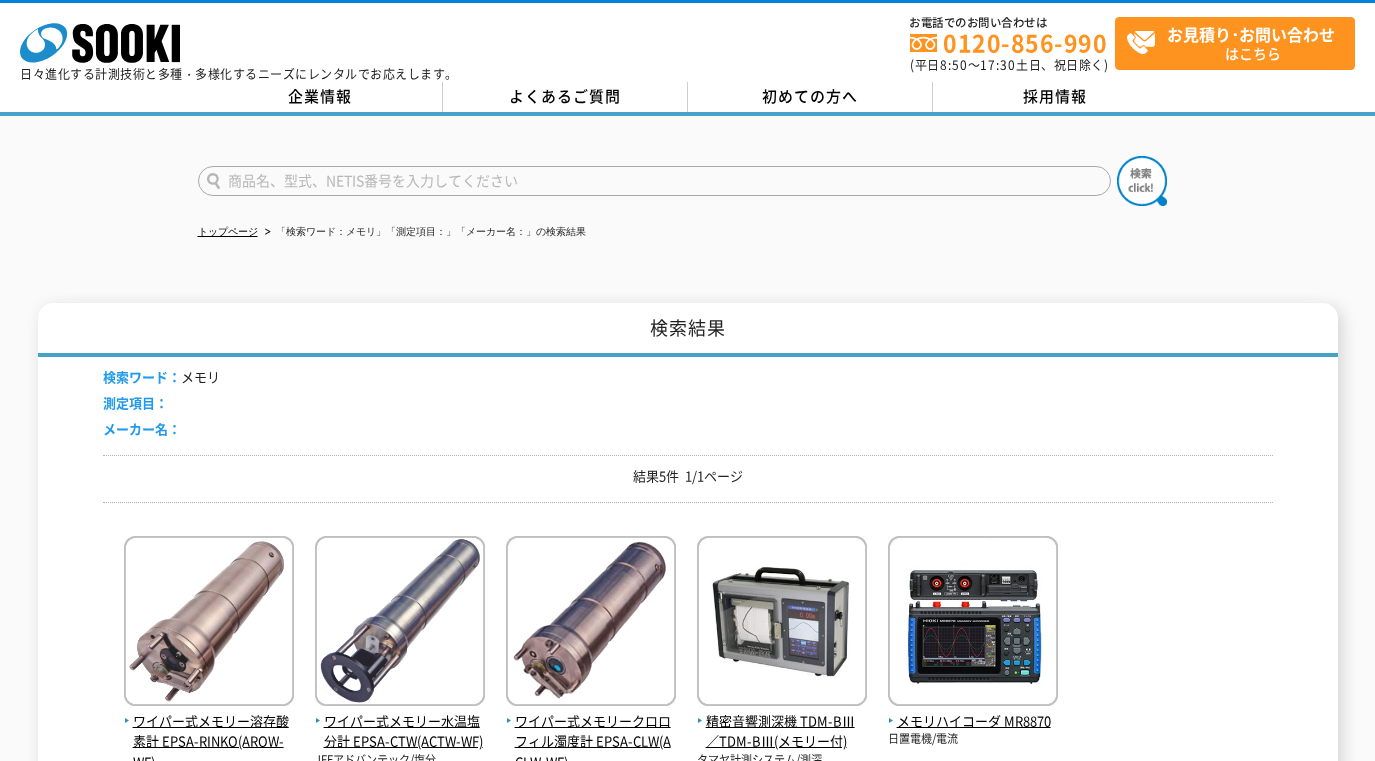 scroll, scrollTop: 167, scrollLeft: 0, axis: vertical 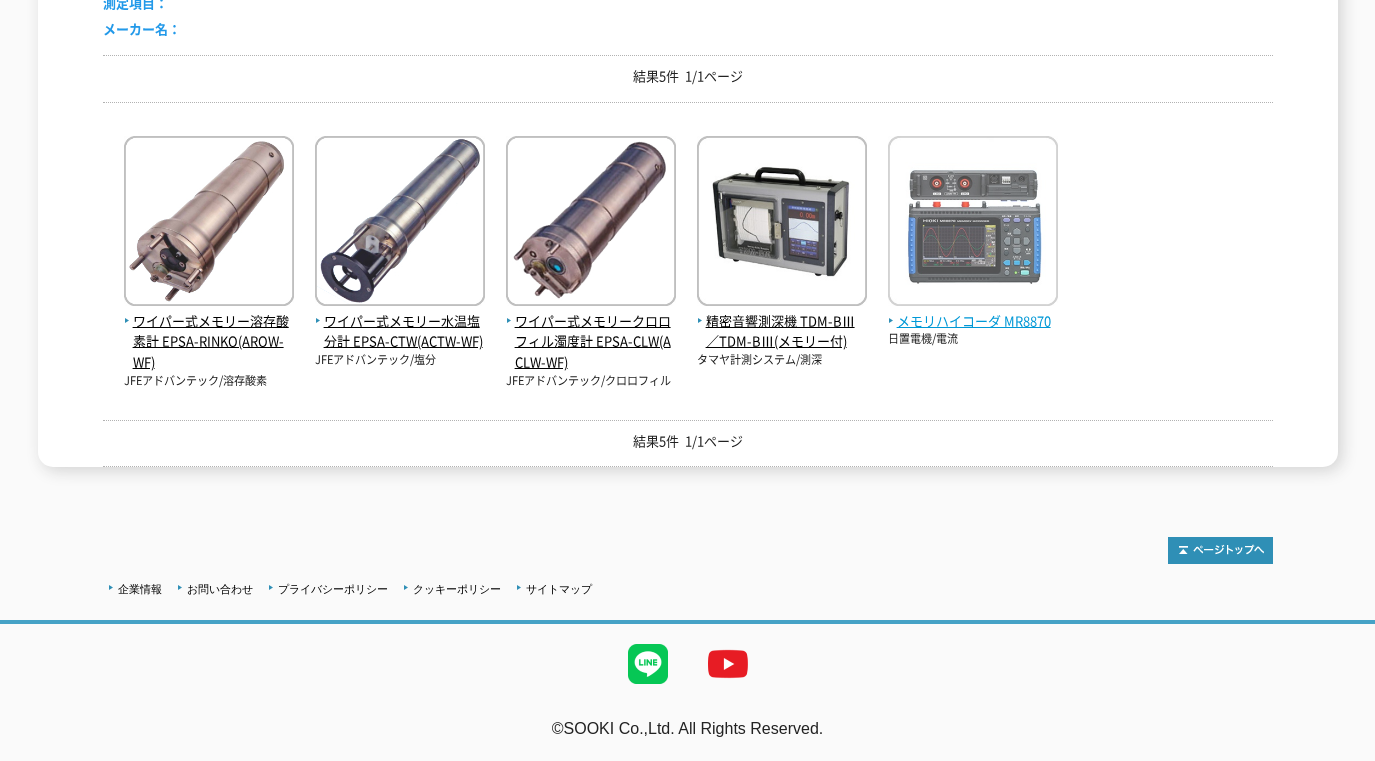 click at bounding box center (973, 223) 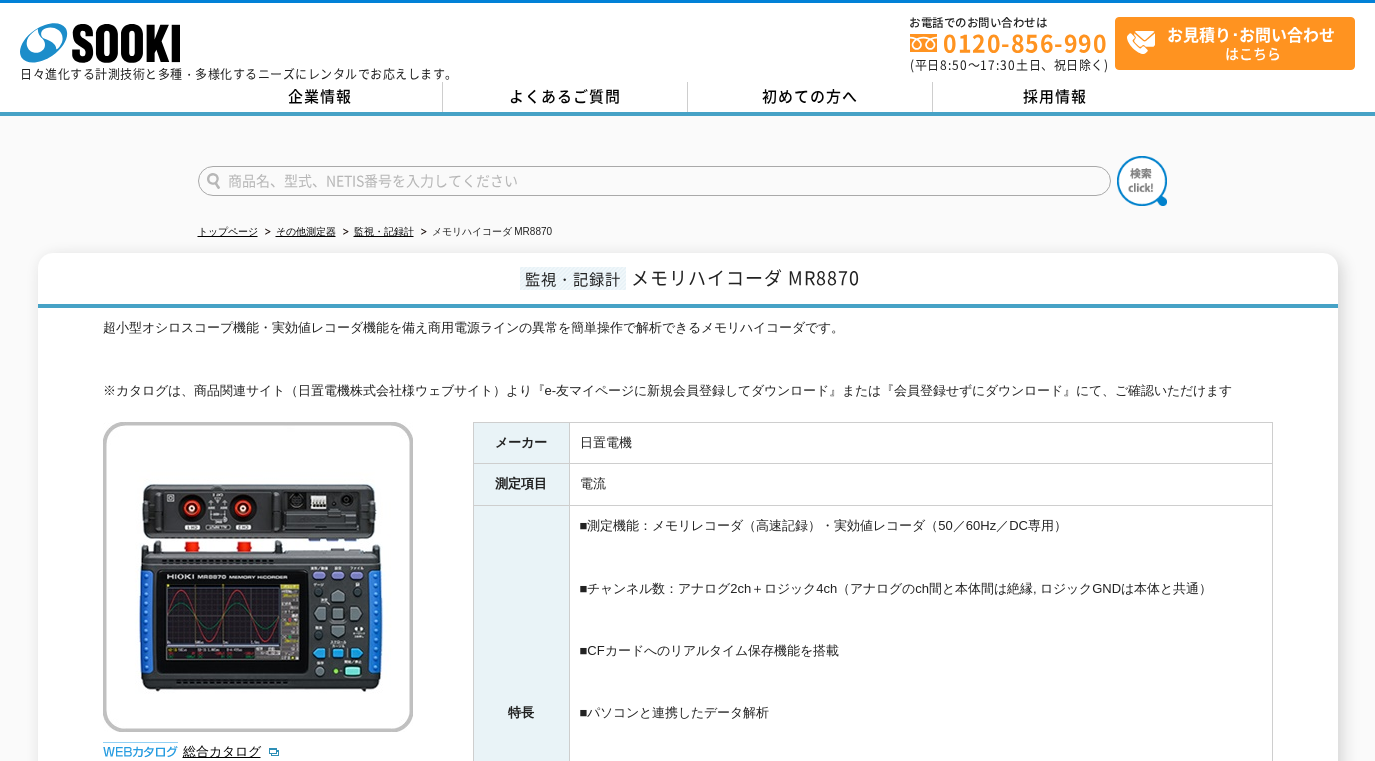 scroll, scrollTop: 0, scrollLeft: 0, axis: both 